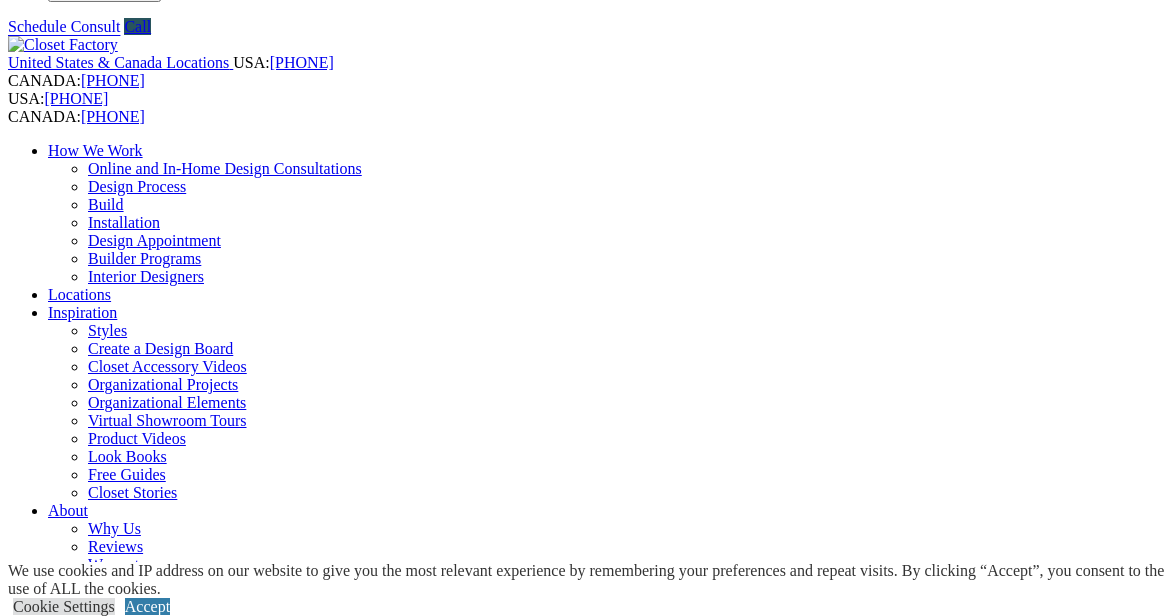 scroll, scrollTop: 0, scrollLeft: 0, axis: both 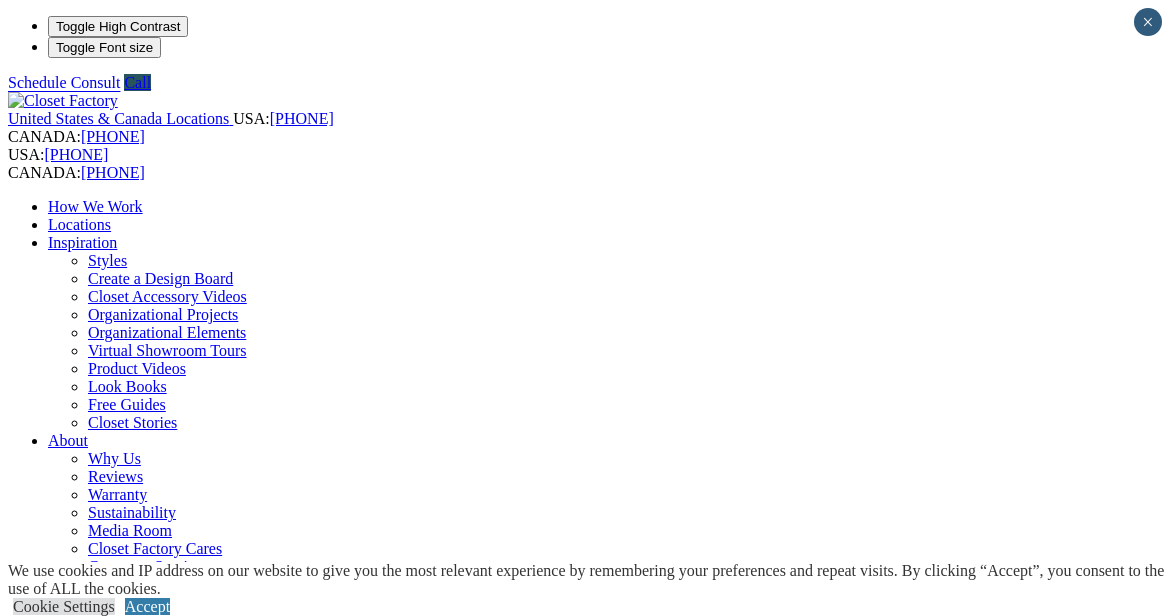 click on "Closet Organizers Dressing Rooms Finesse Systems Reach-in Closets Shoe Closets Walk-in Closets Wardrobe Closets Wood Closets" at bounding box center (605, 788) 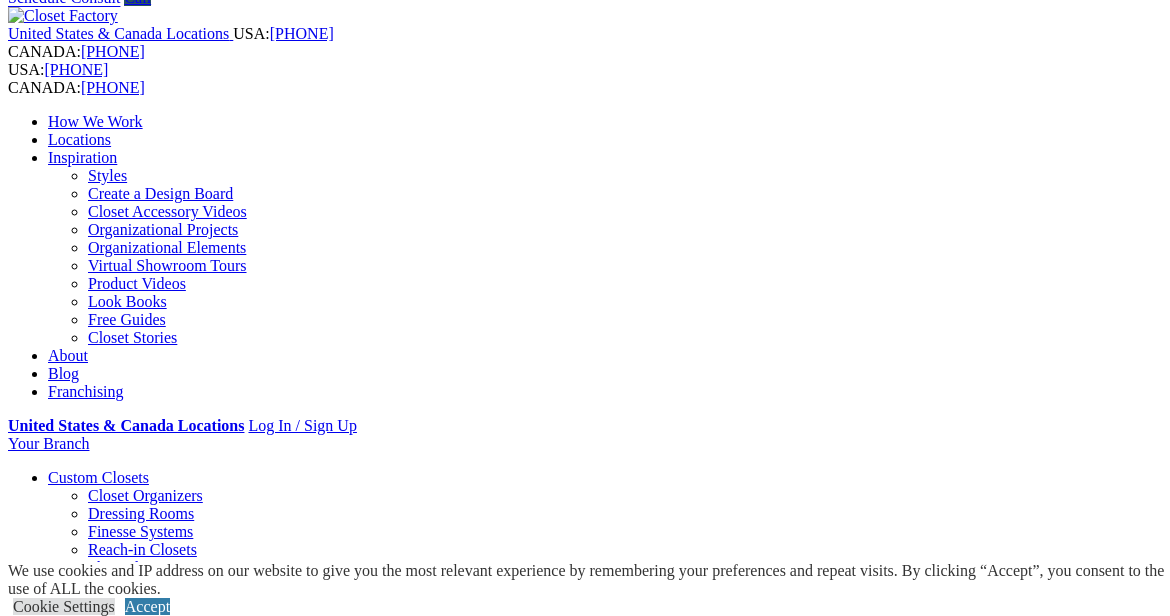 scroll, scrollTop: 0, scrollLeft: 0, axis: both 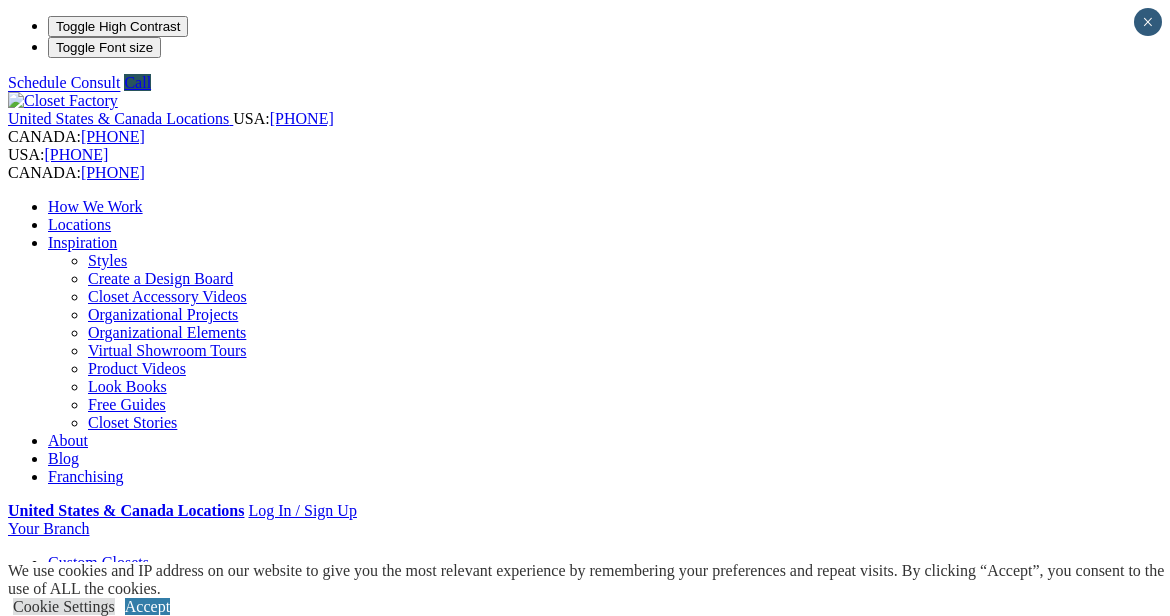 click on "Custom Closets" at bounding box center (98, 562) 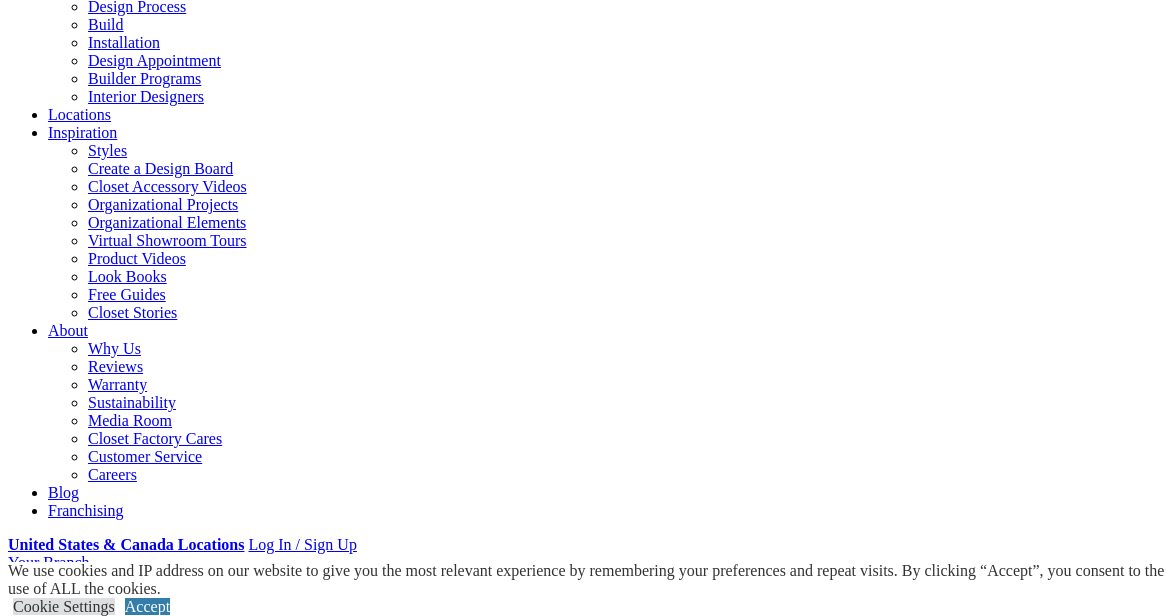 scroll, scrollTop: 236, scrollLeft: 0, axis: vertical 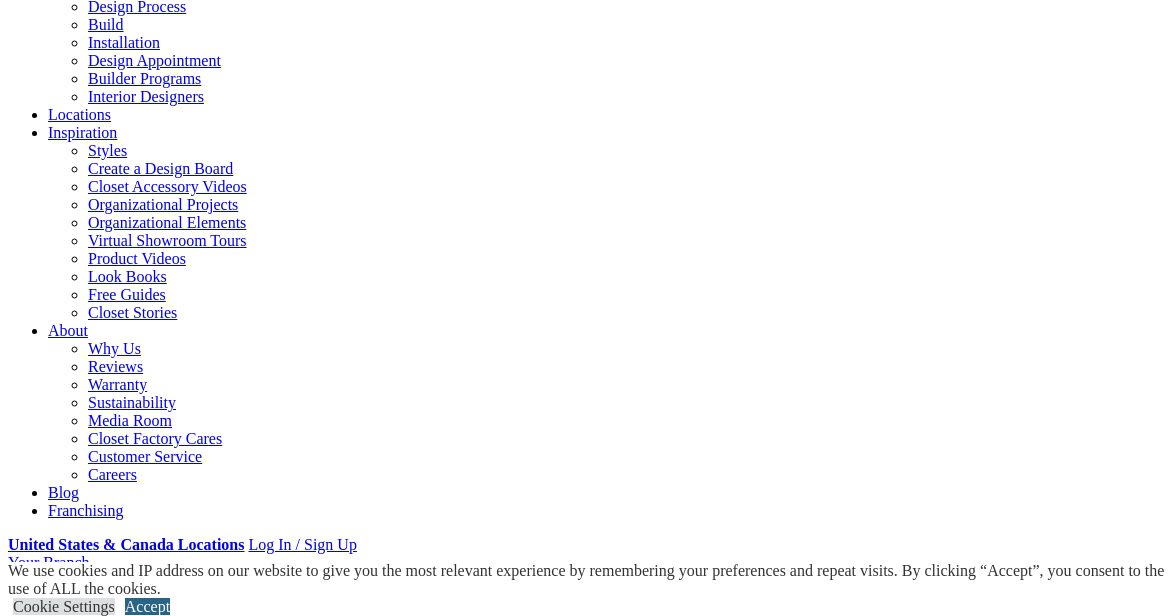 click on "Accept" at bounding box center [147, 606] 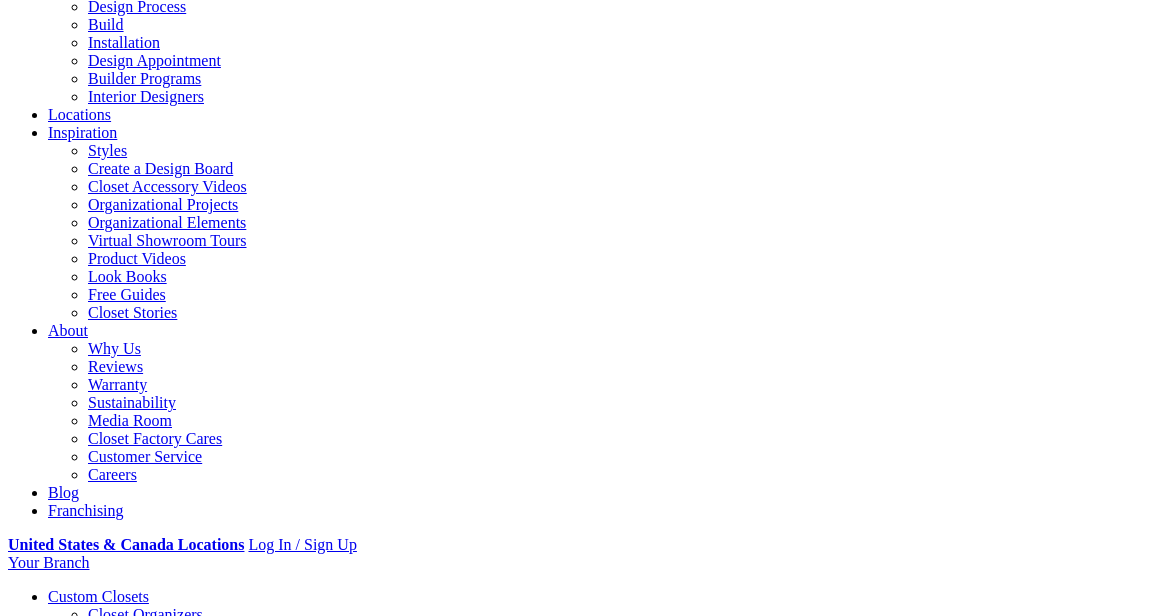 click on "CLOSE (X)" at bounding box center [46, 1617] 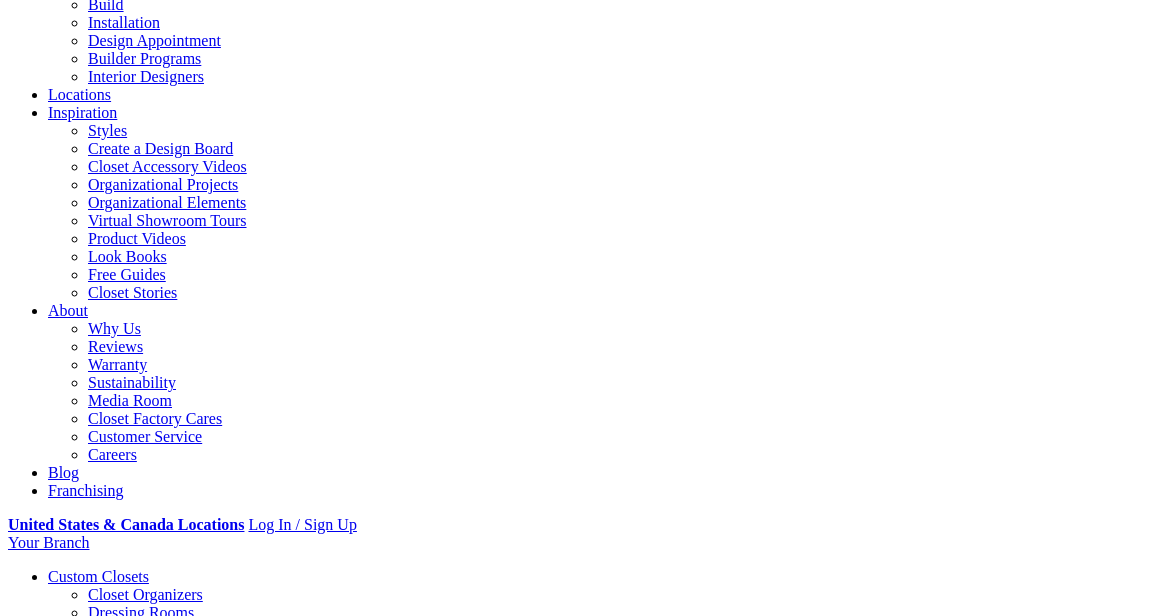 scroll, scrollTop: 248, scrollLeft: 0, axis: vertical 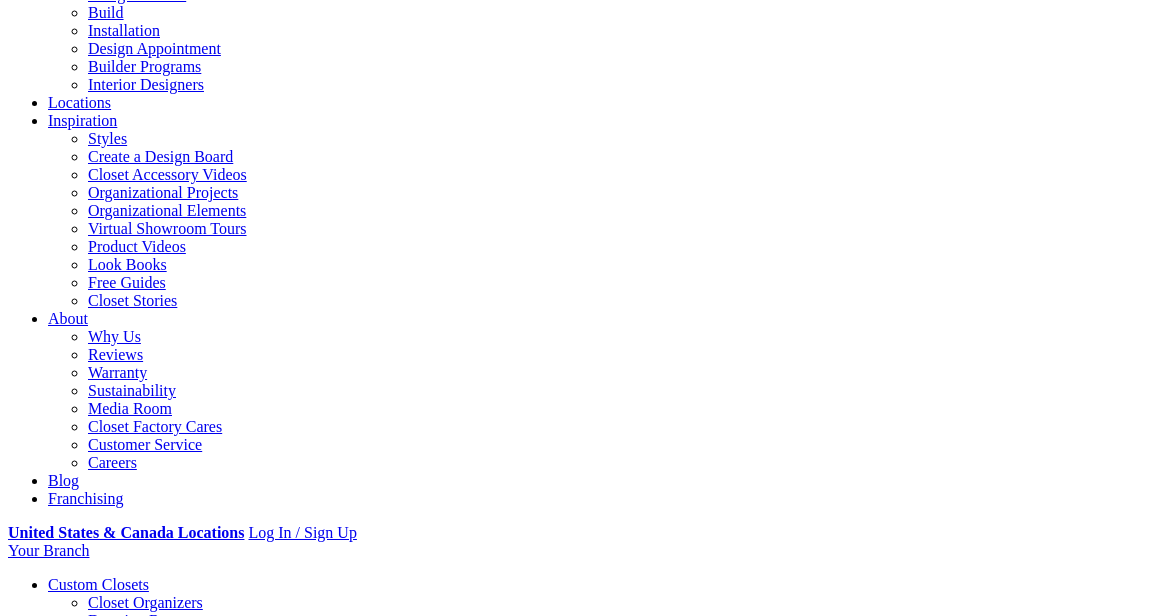 click on "Gallery" at bounding box center (111, 1792) 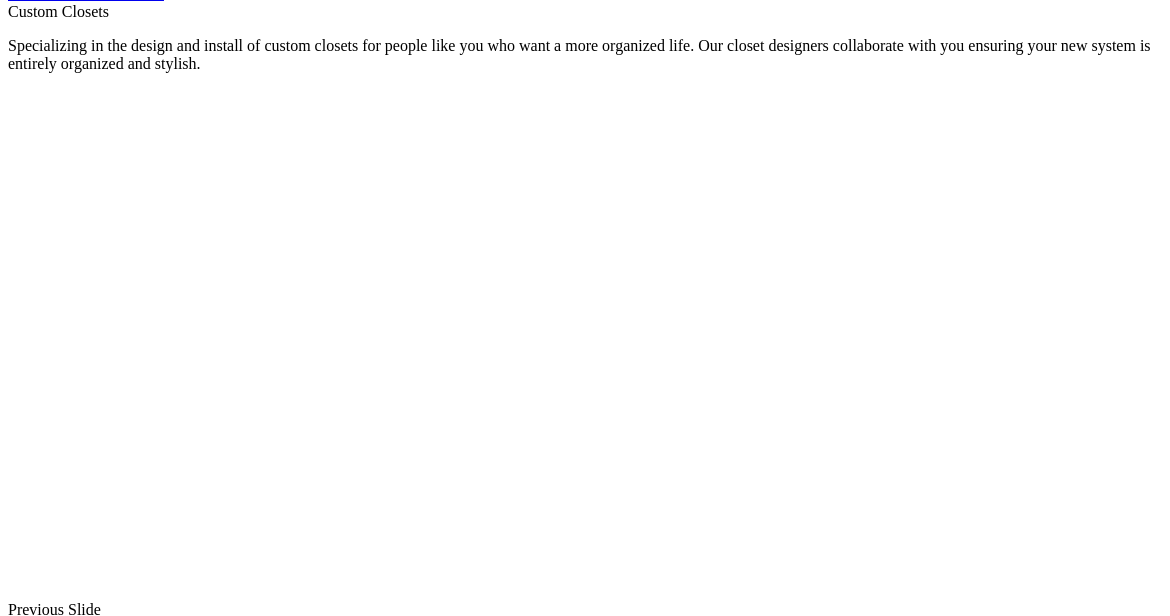 scroll, scrollTop: 1366, scrollLeft: 0, axis: vertical 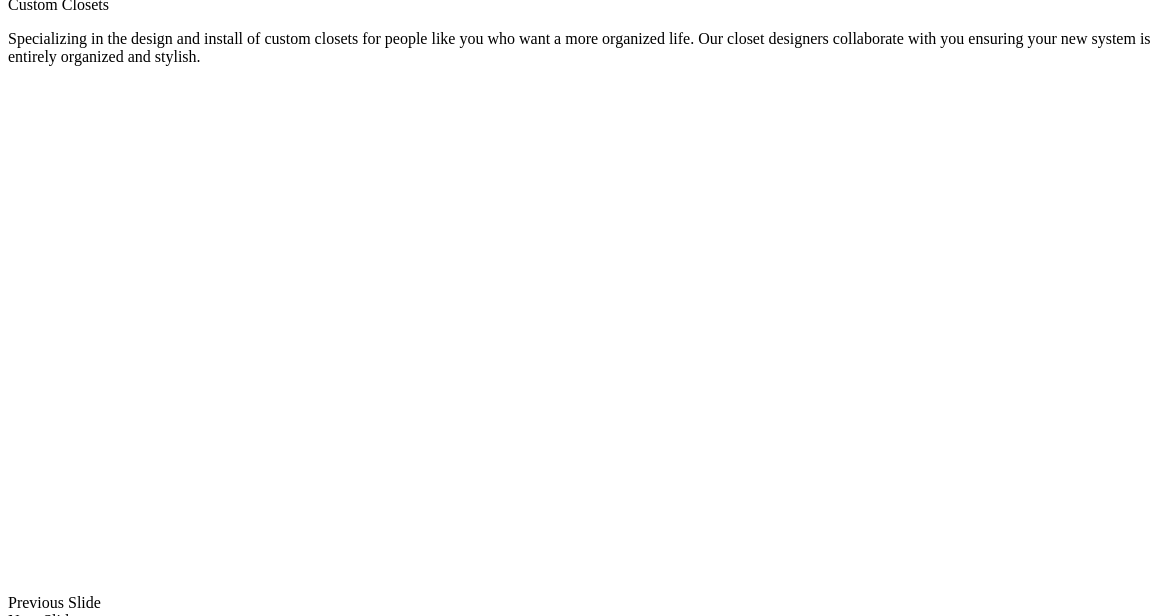 click on "Reach-In" at bounding box center (77, 1959) 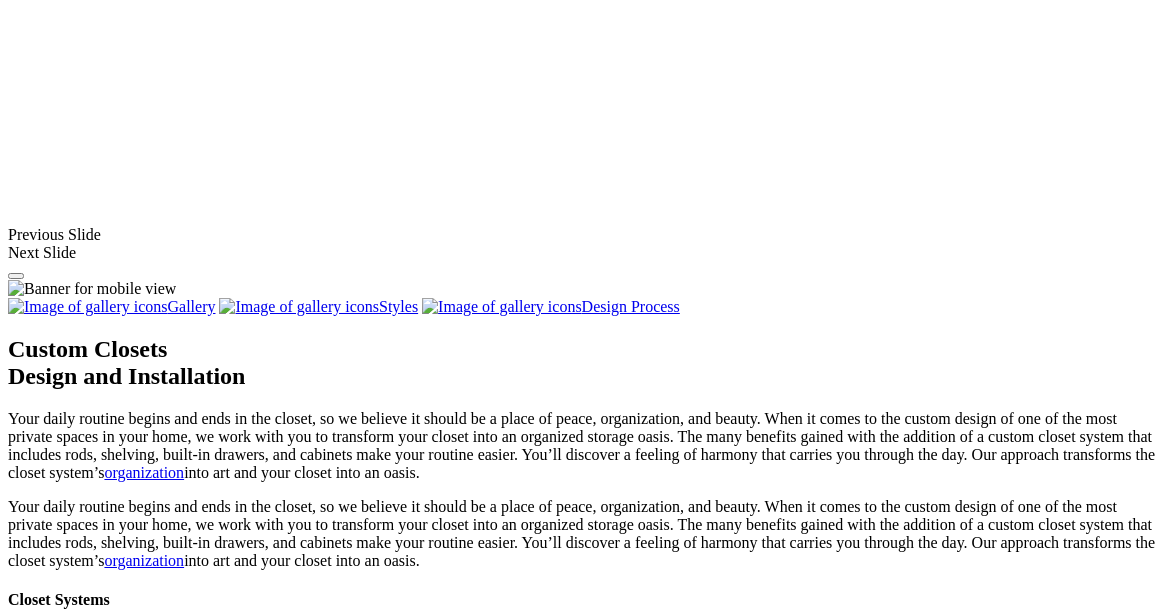 scroll, scrollTop: 1735, scrollLeft: 0, axis: vertical 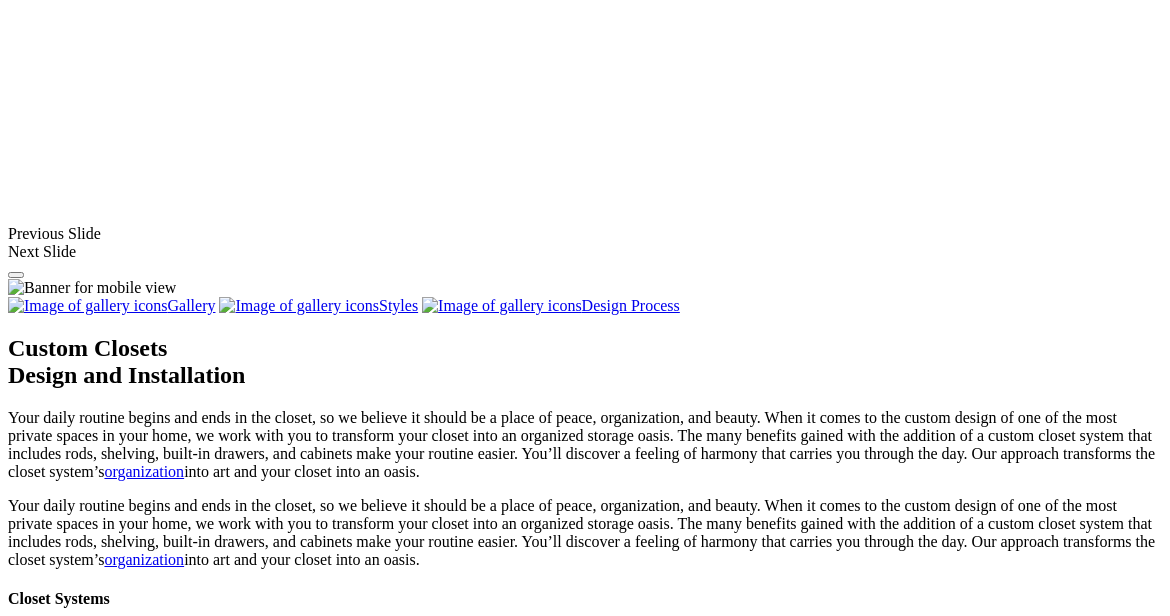 click at bounding box center (394, 1790) 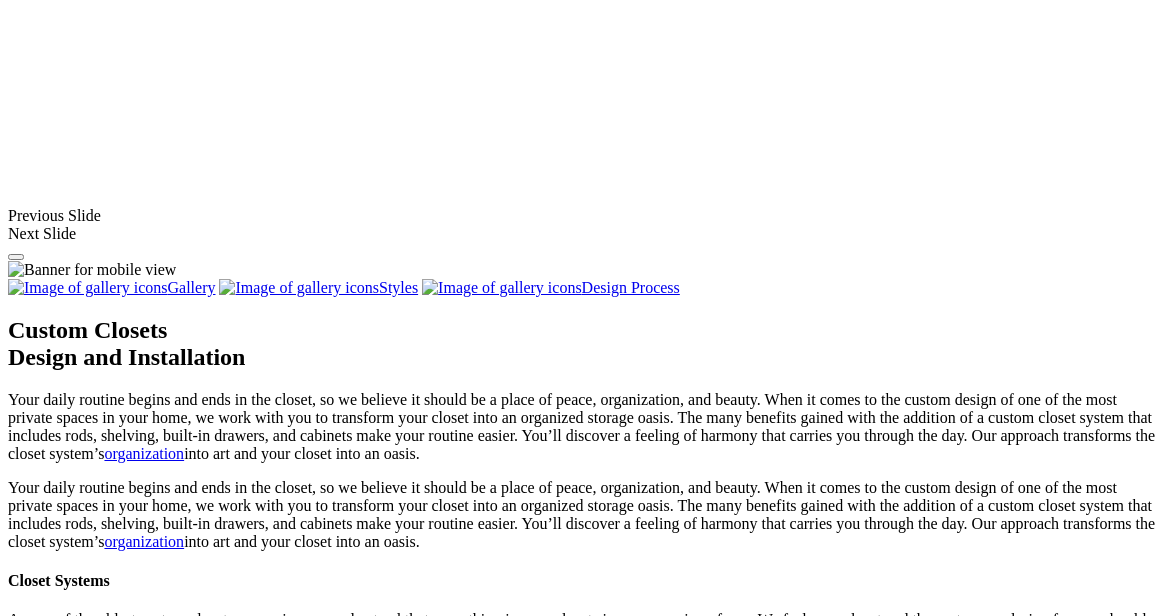 click on "Garage" at bounding box center (71, -723) 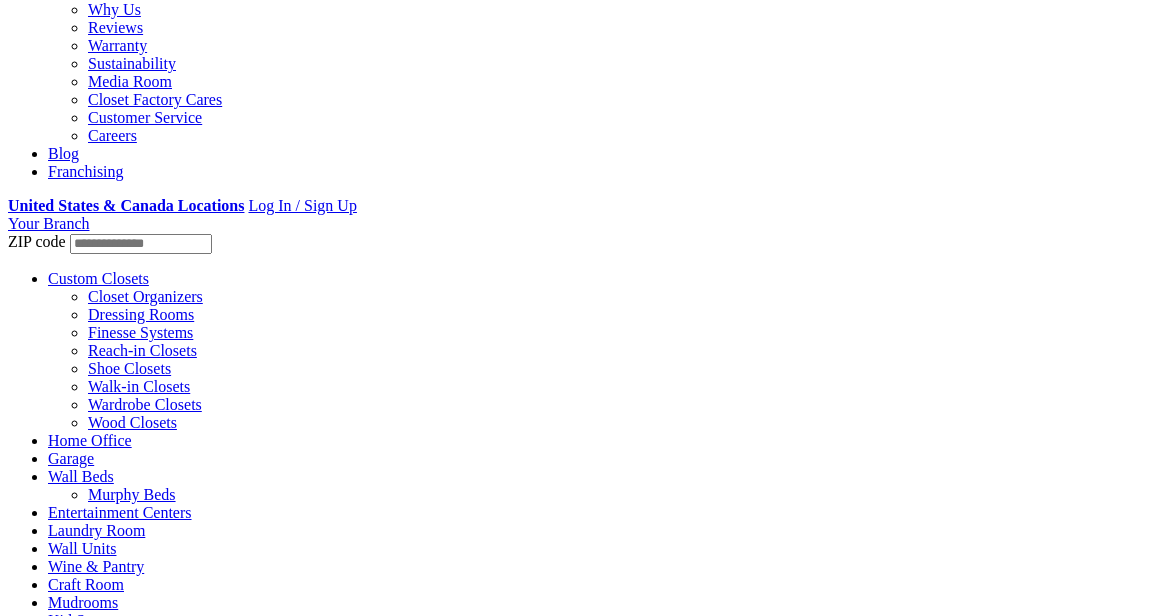scroll, scrollTop: 598, scrollLeft: 0, axis: vertical 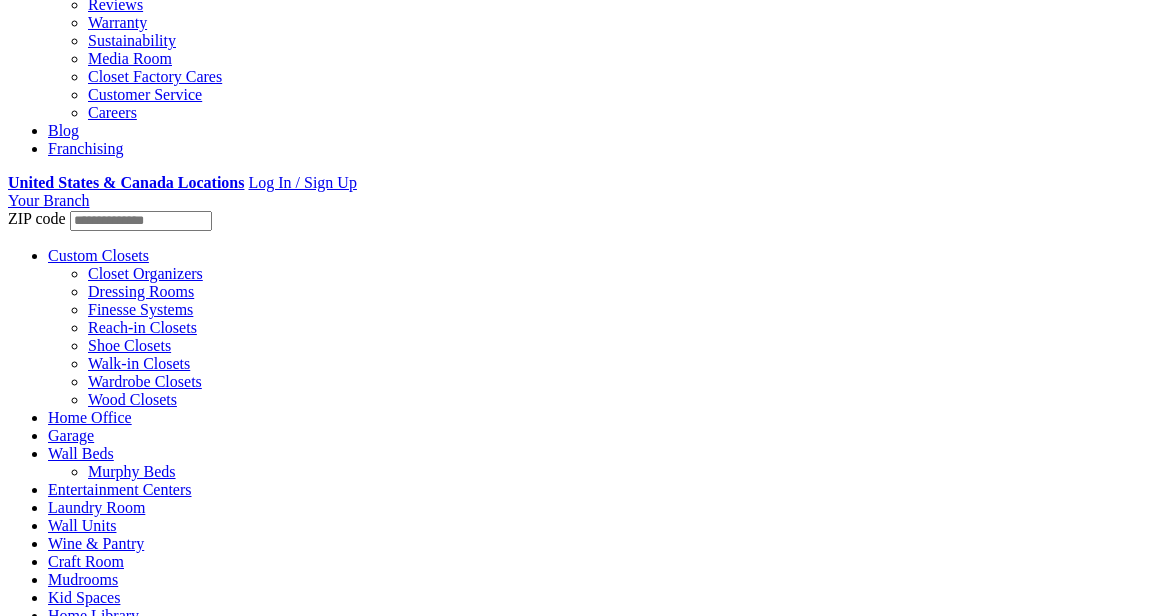 click on "All" at bounding box center (58, 1818) 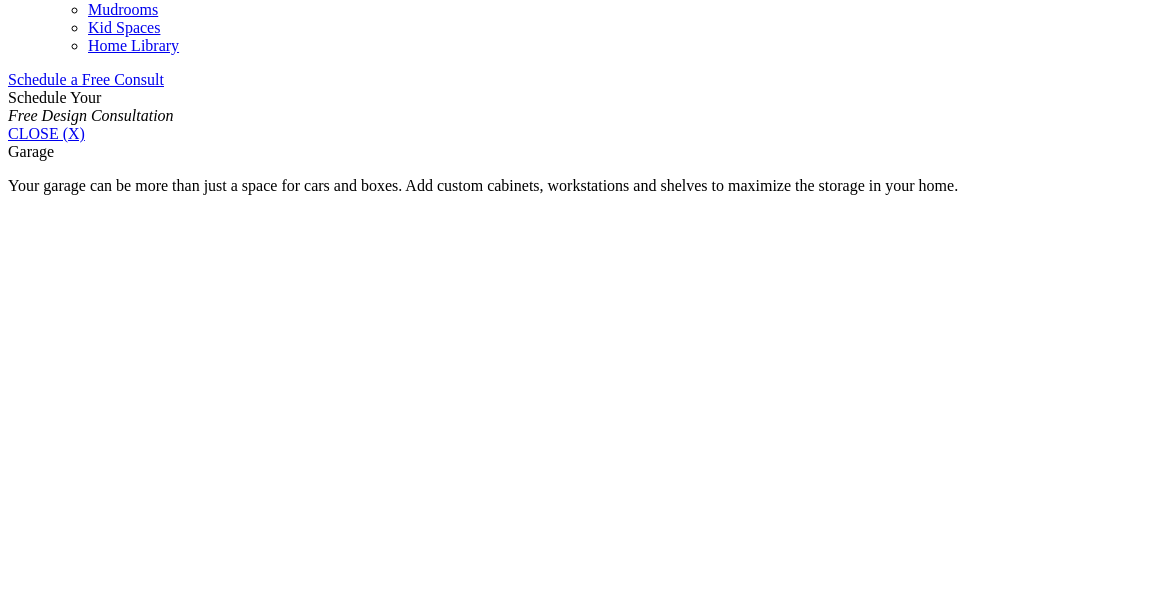 scroll, scrollTop: 1465, scrollLeft: 0, axis: vertical 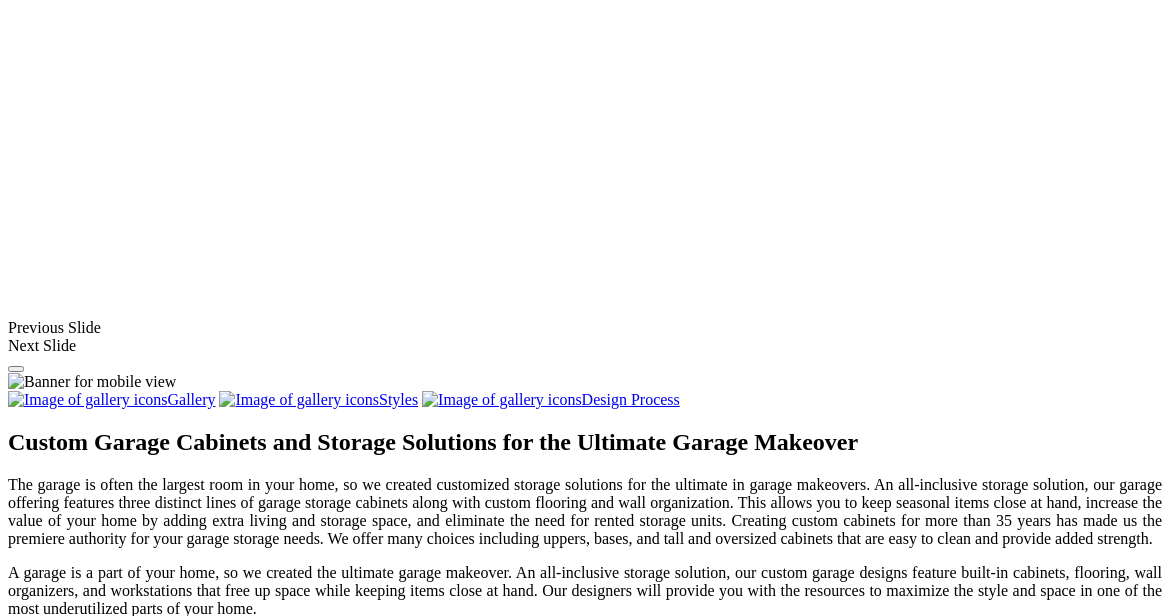 click at bounding box center [186, 1294] 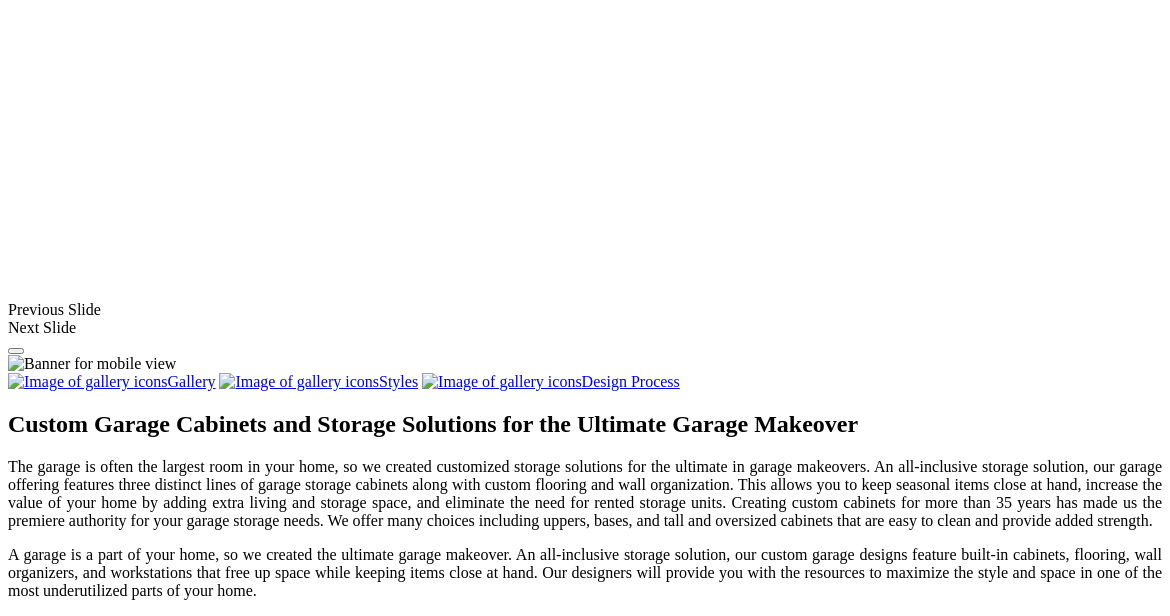 click on "Wall Beds" at bounding box center [81, -435] 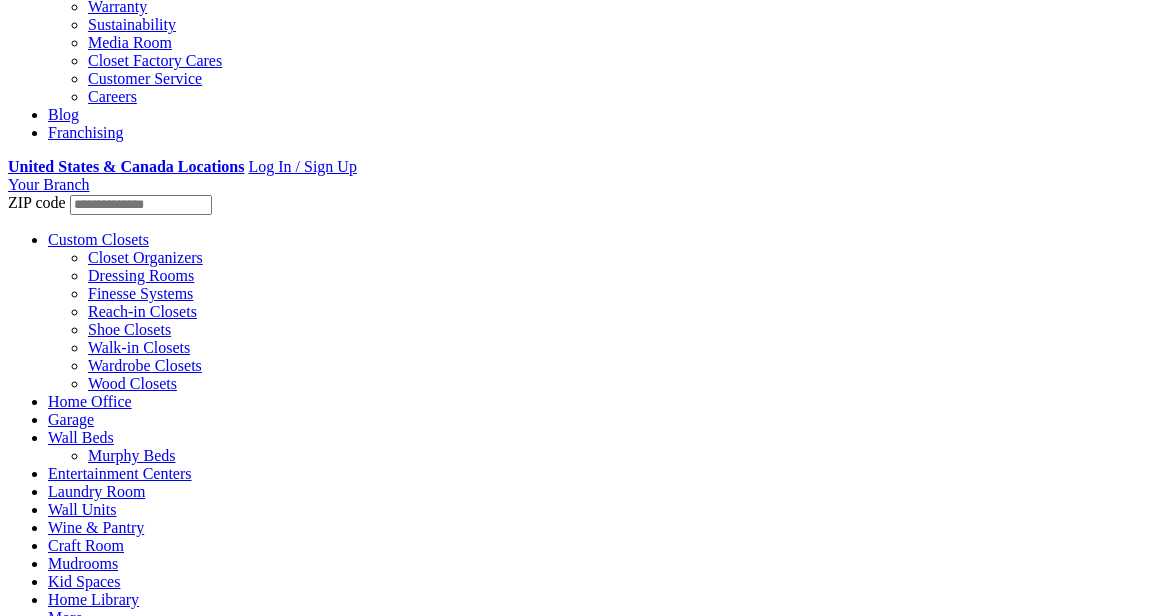 scroll, scrollTop: 622, scrollLeft: 0, axis: vertical 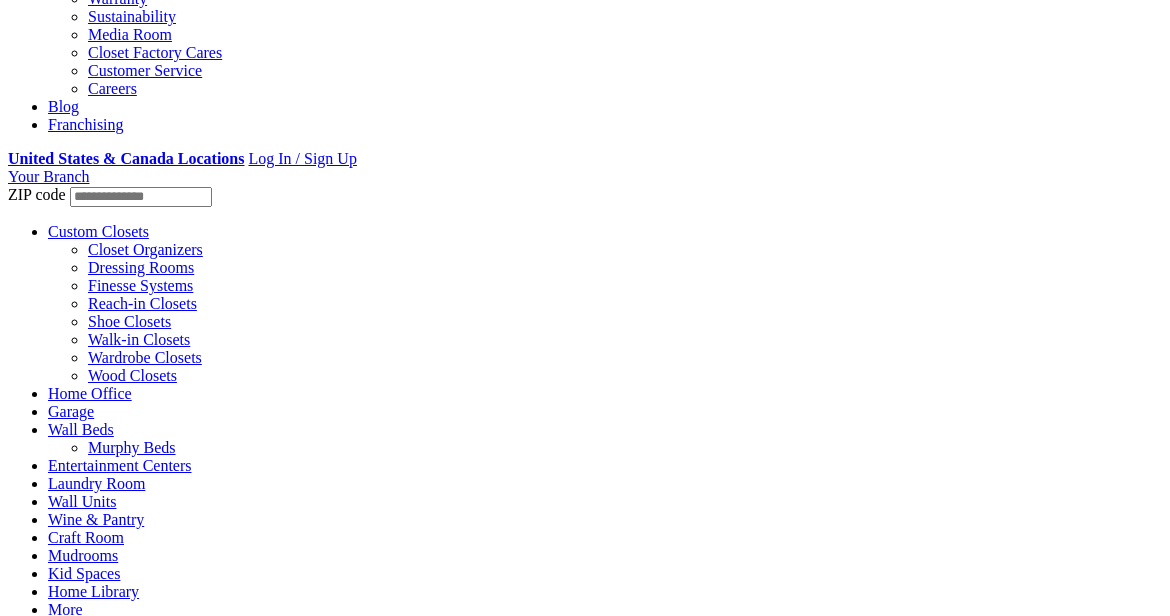 click on "All" at bounding box center [58, 1921] 